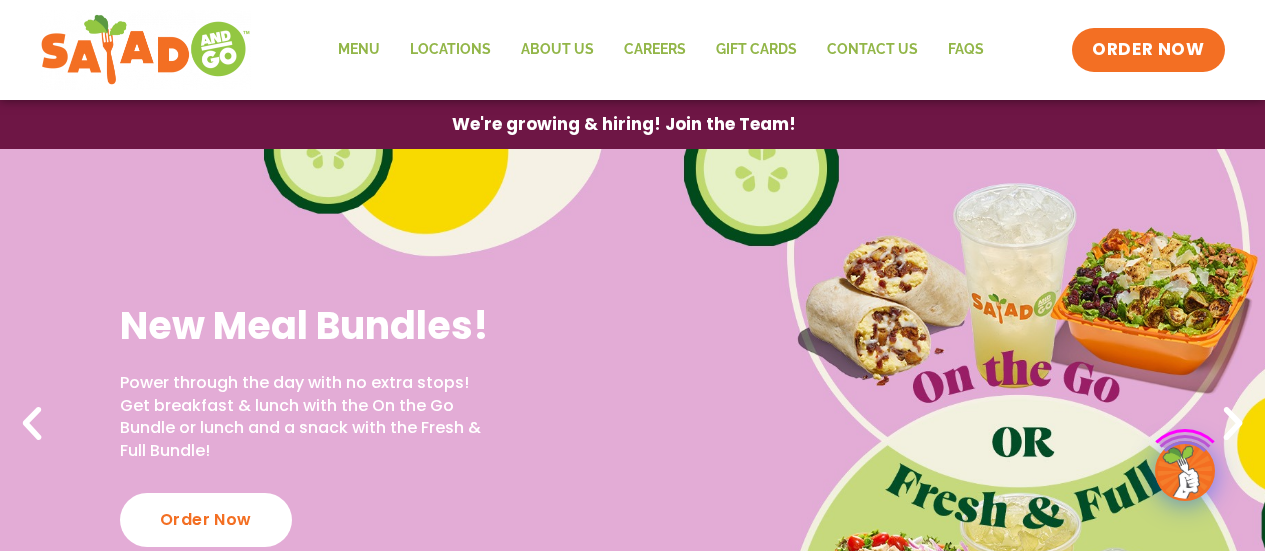 scroll, scrollTop: 0, scrollLeft: 0, axis: both 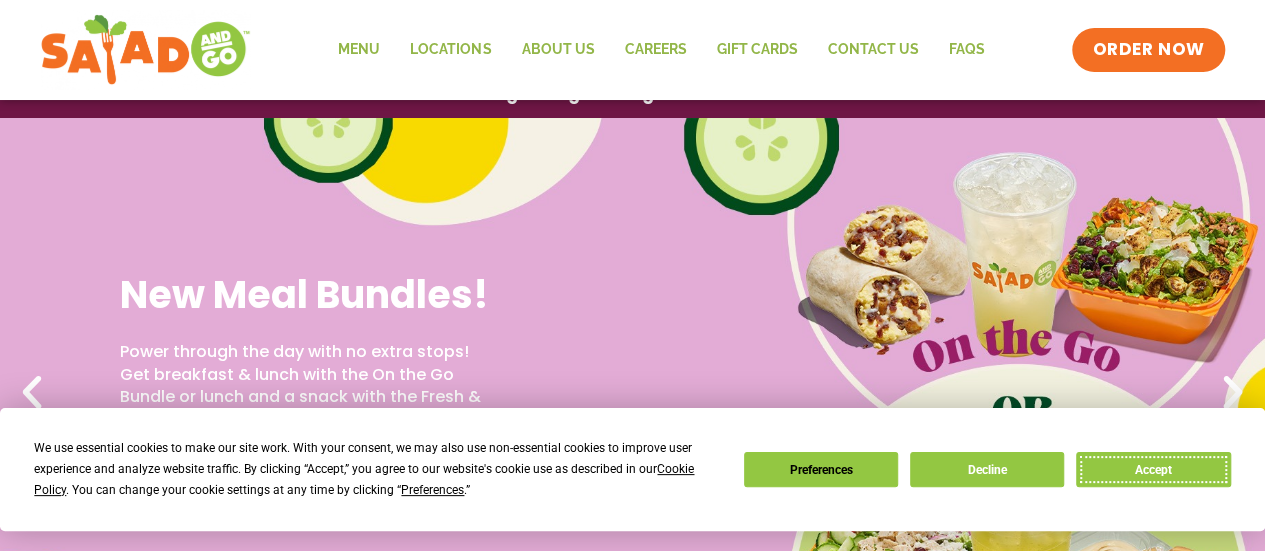 click on "Accept" at bounding box center [1153, 469] 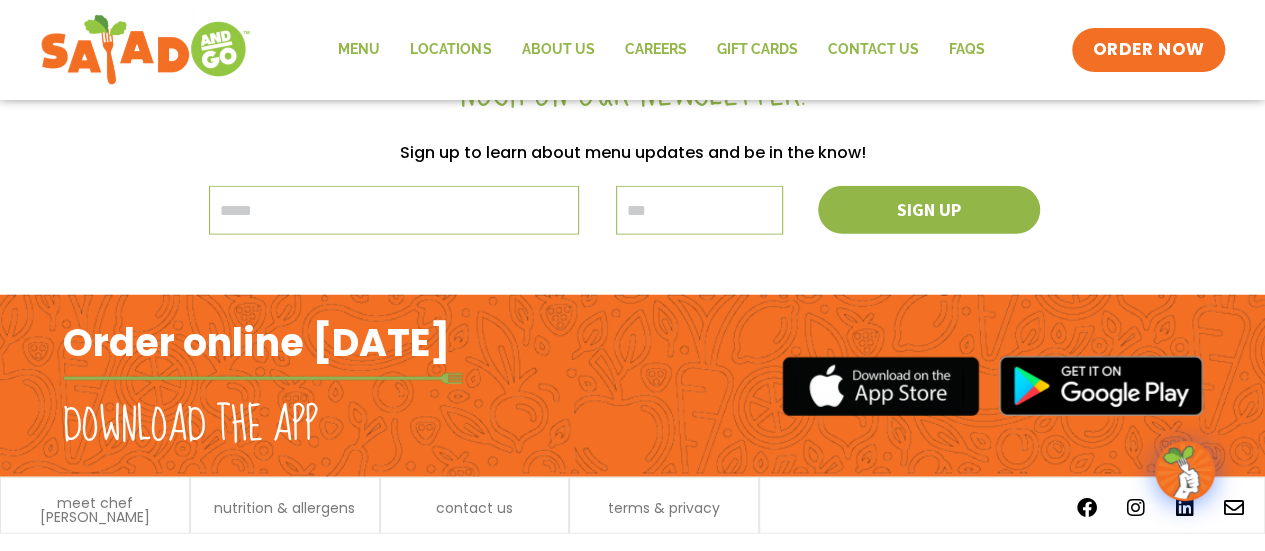 scroll, scrollTop: 2453, scrollLeft: 0, axis: vertical 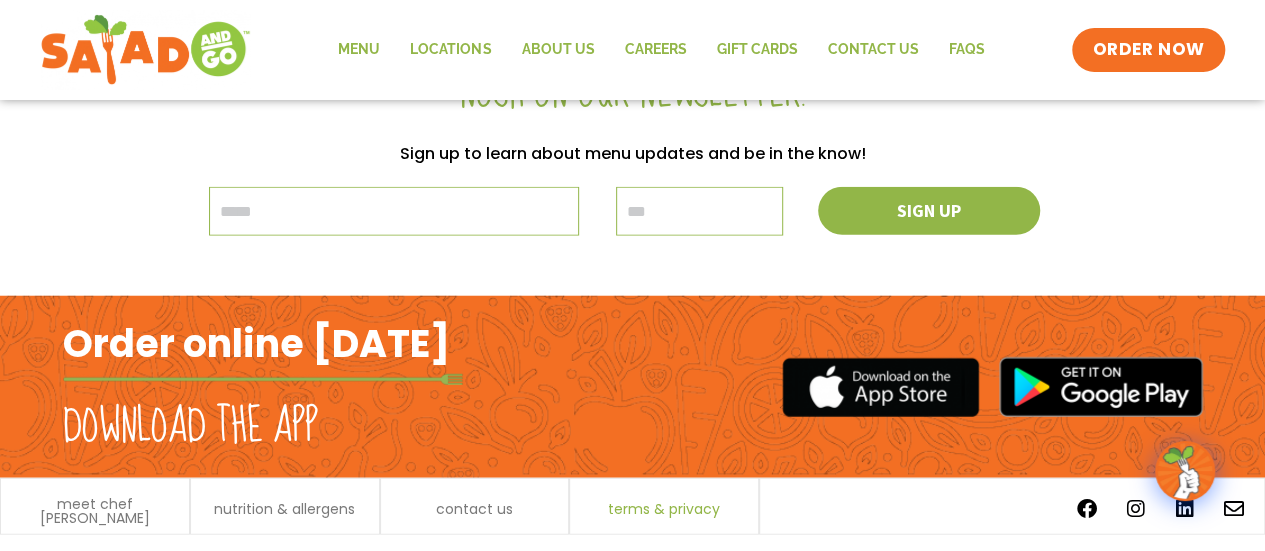 click on "terms & privacy" at bounding box center [664, 509] 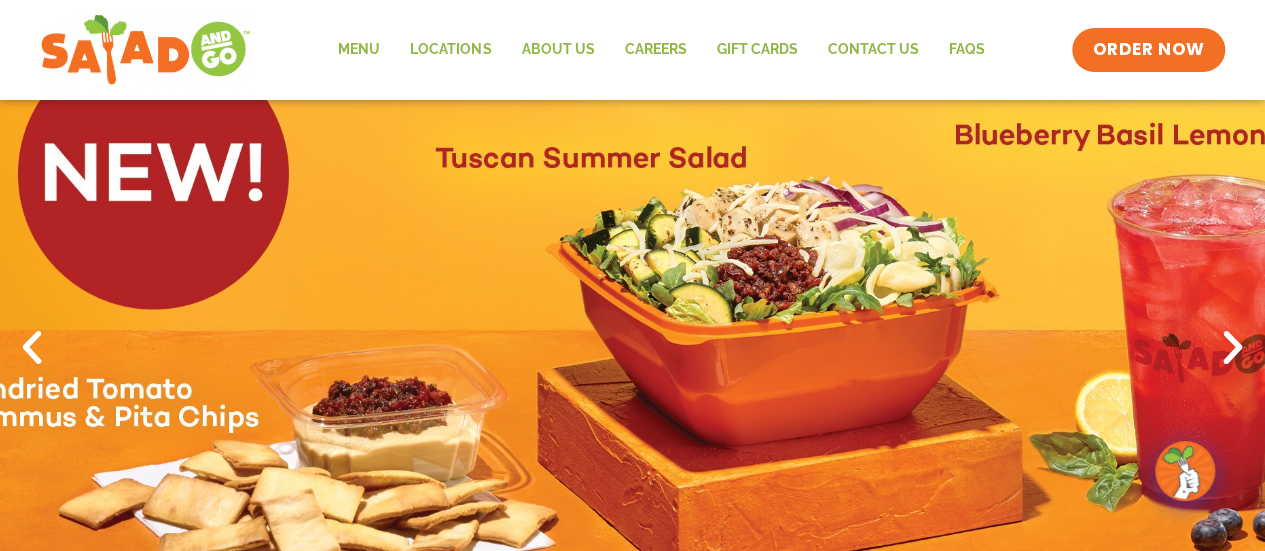 scroll, scrollTop: 74, scrollLeft: 0, axis: vertical 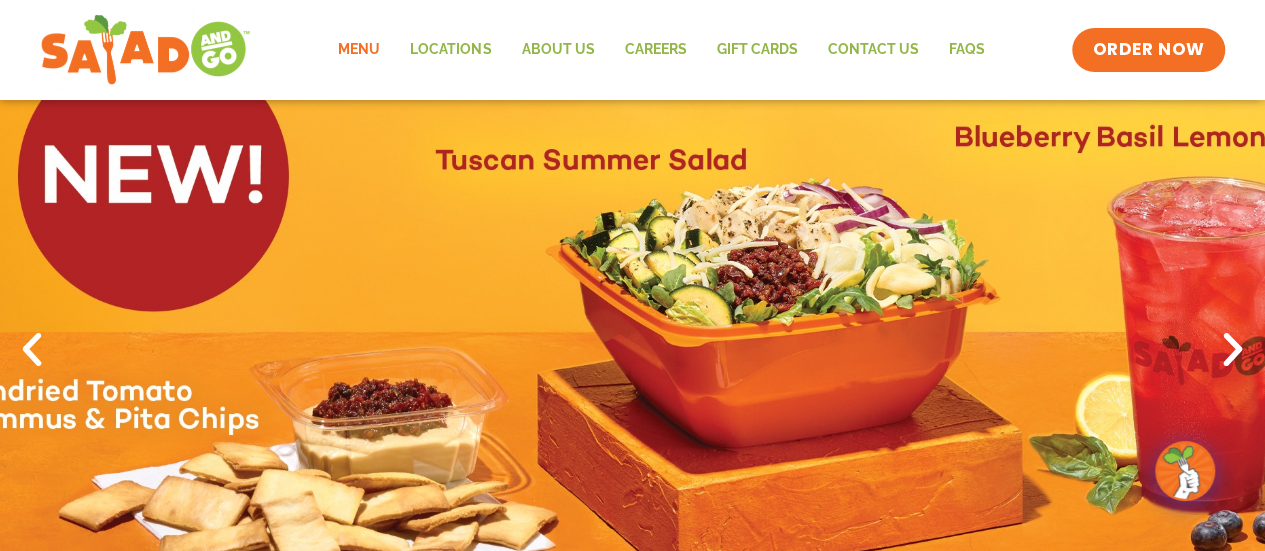 click on "Menu" 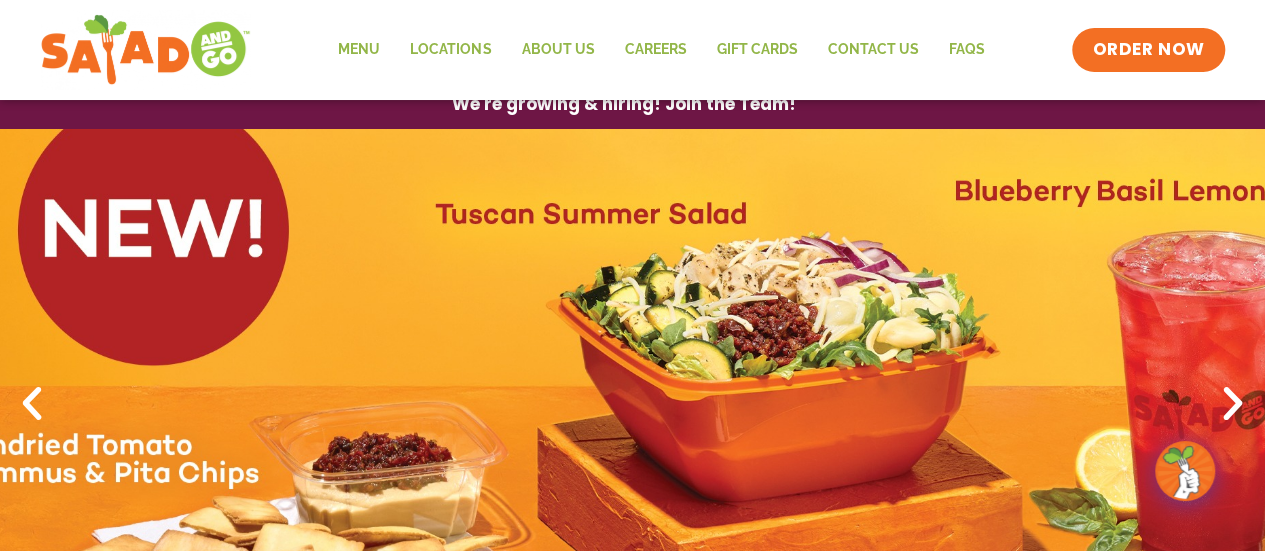 scroll, scrollTop: 0, scrollLeft: 0, axis: both 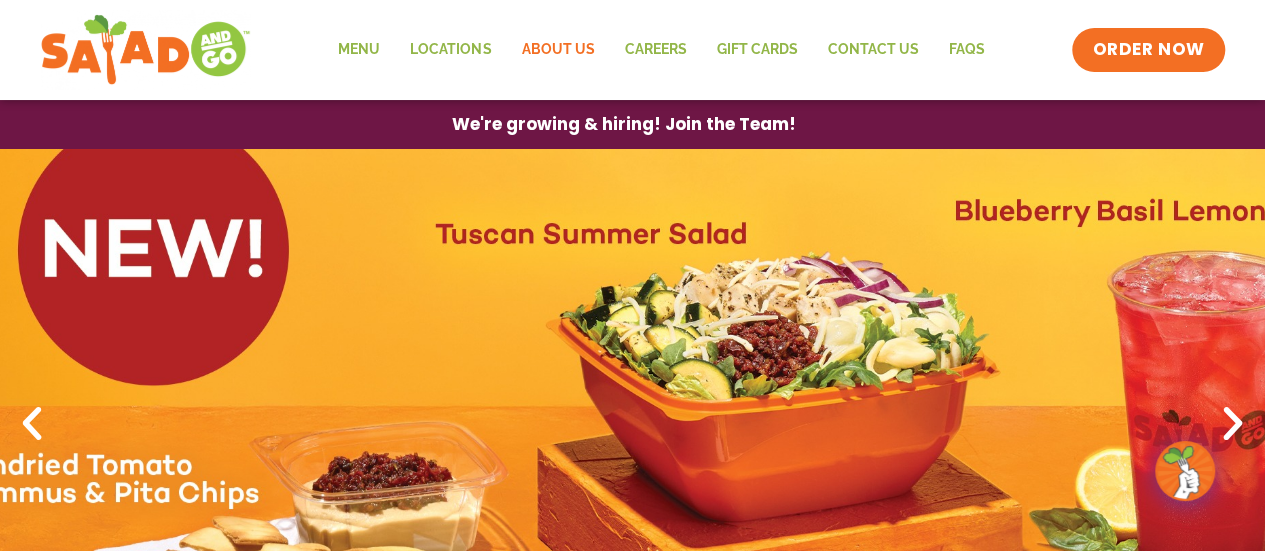 click on "About Us" 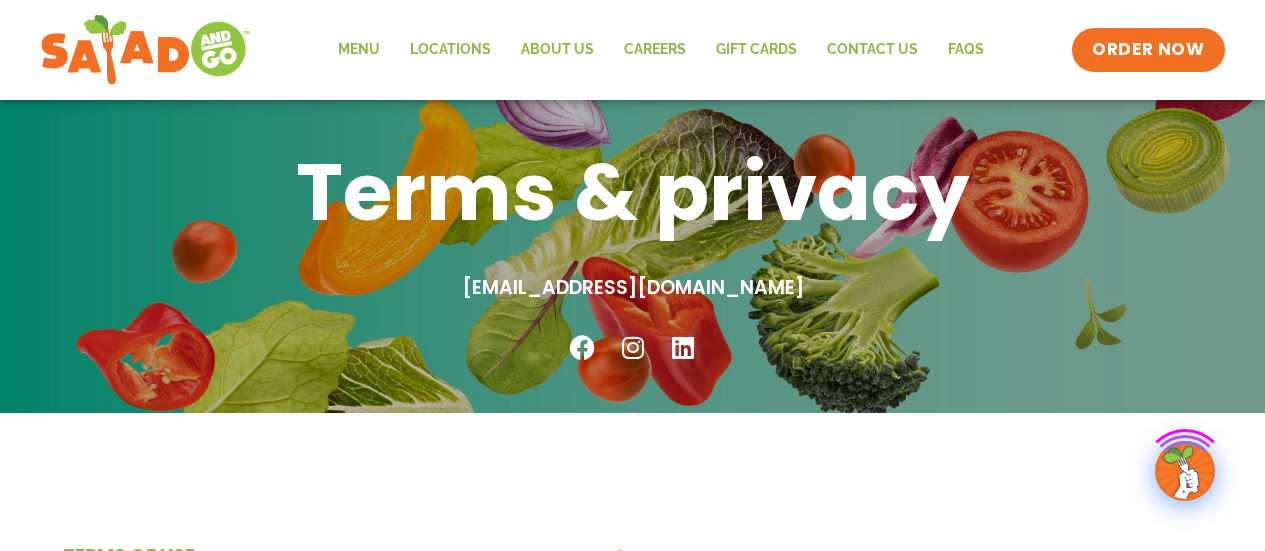 scroll, scrollTop: 0, scrollLeft: 0, axis: both 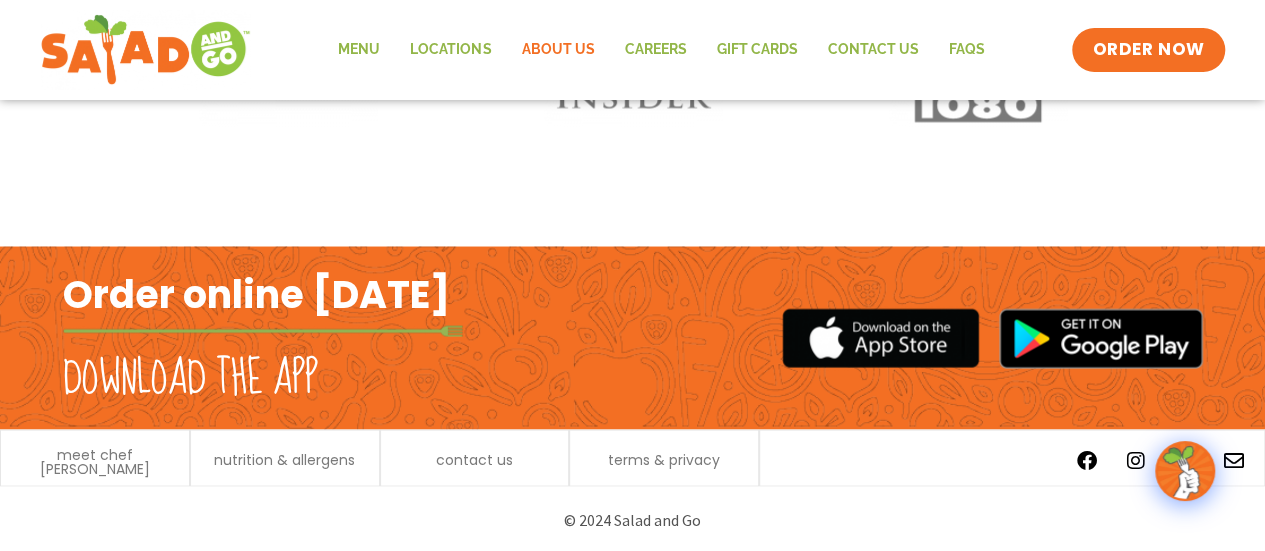 click on "terms & privacy" at bounding box center (664, 457) 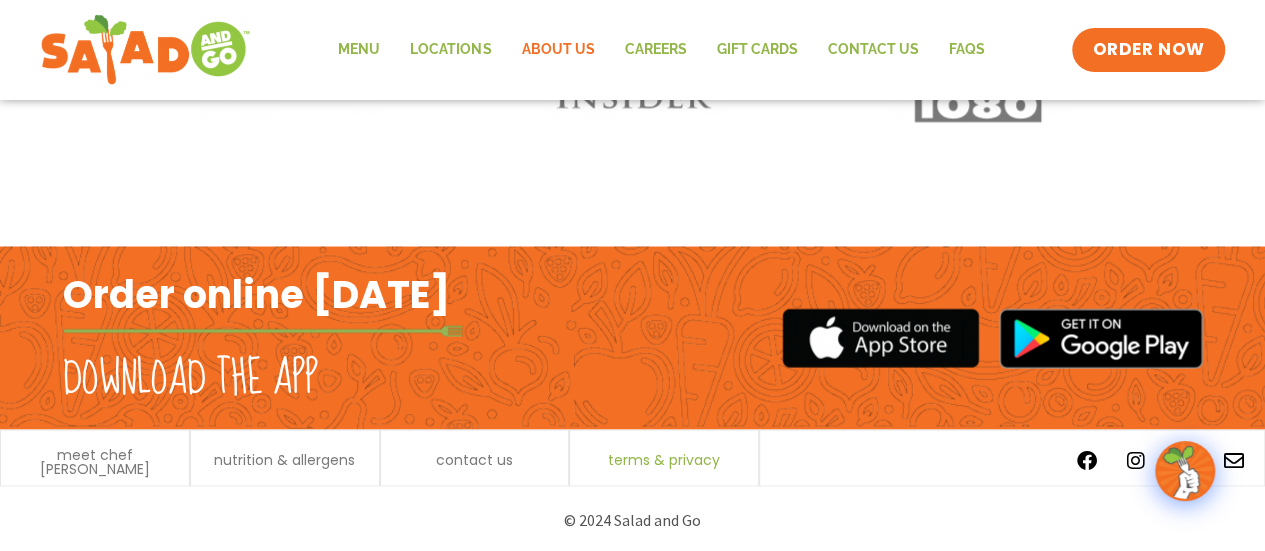click on "terms & privacy" at bounding box center [664, 459] 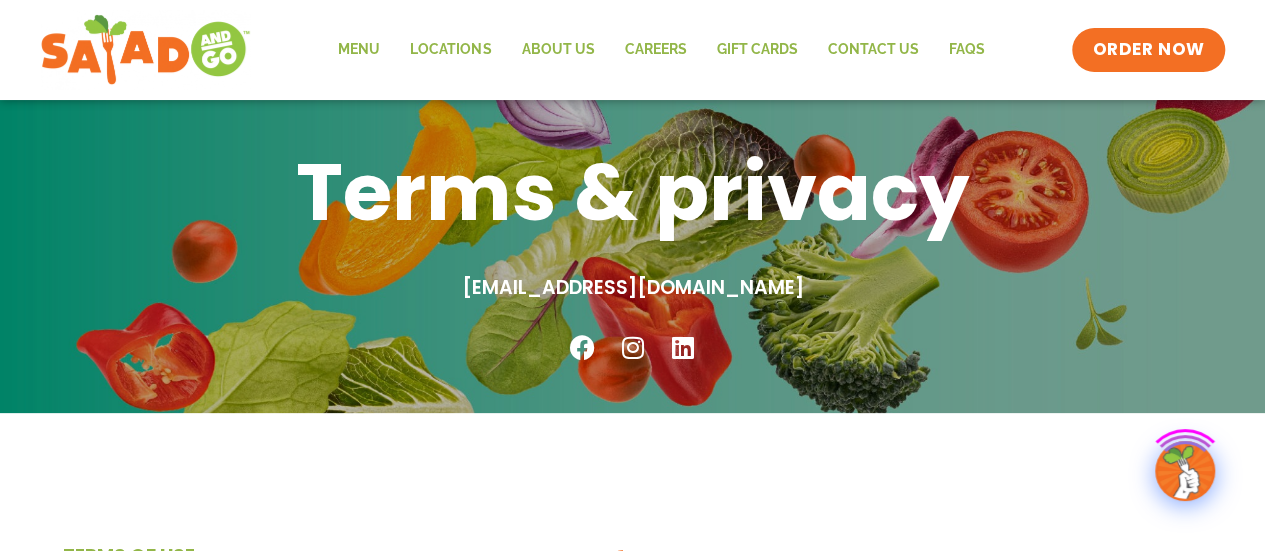 scroll, scrollTop: 348, scrollLeft: 0, axis: vertical 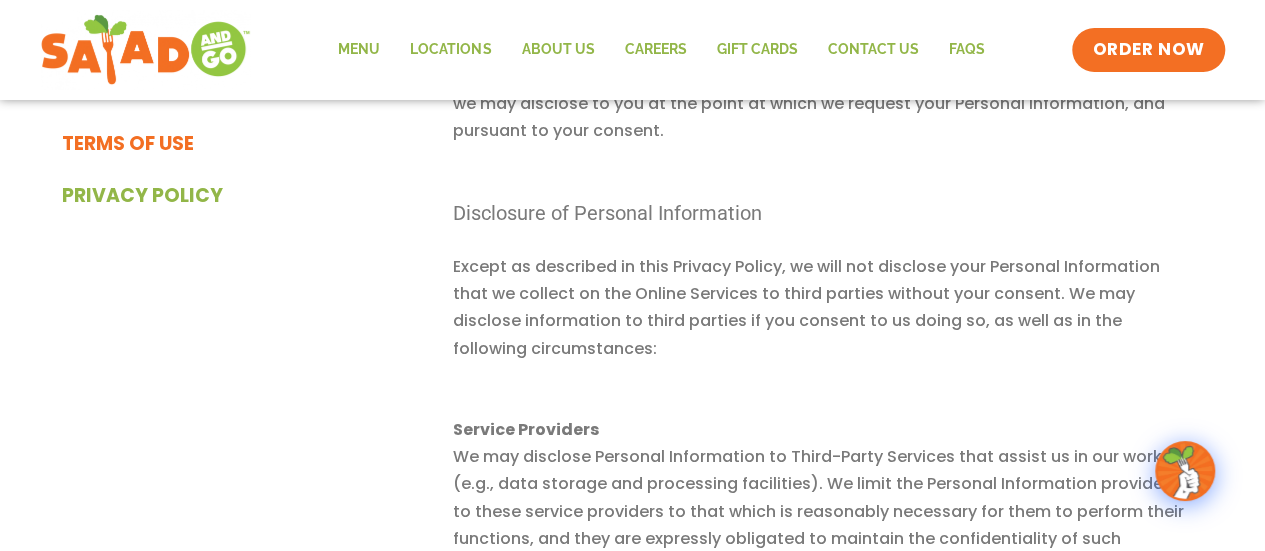 click on "Terms of use" at bounding box center [128, 144] 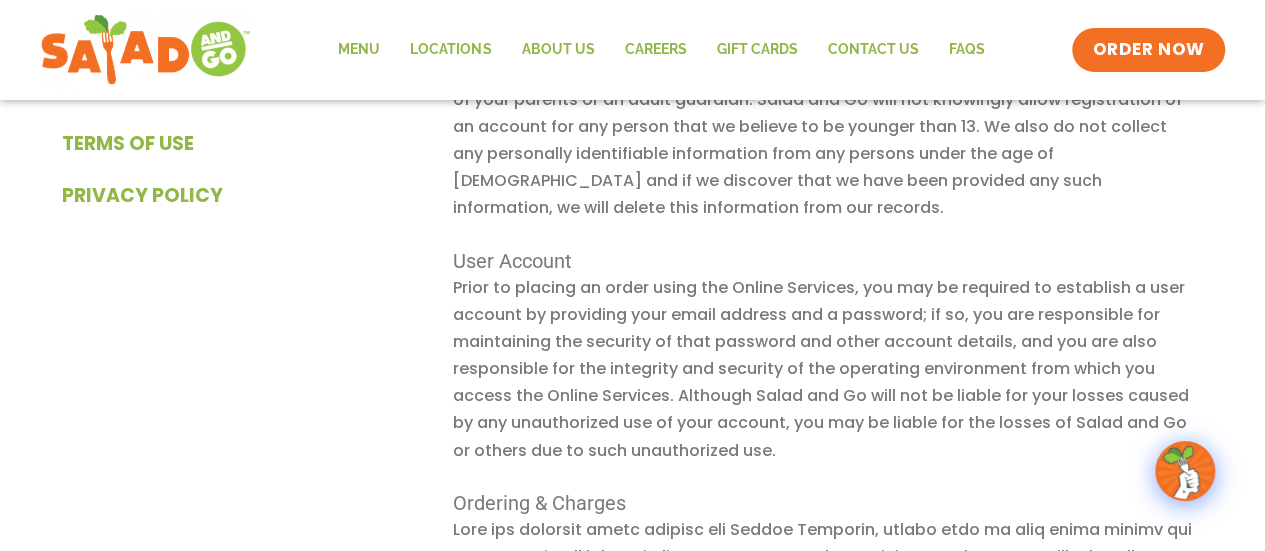 scroll, scrollTop: 1258, scrollLeft: 0, axis: vertical 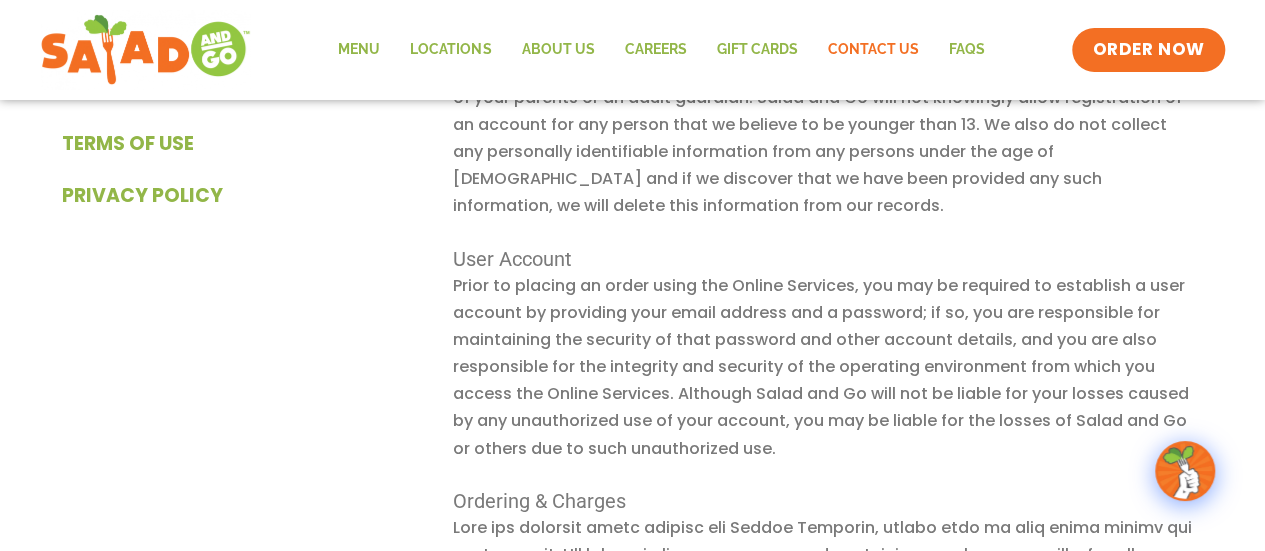 click on "Contact Us" 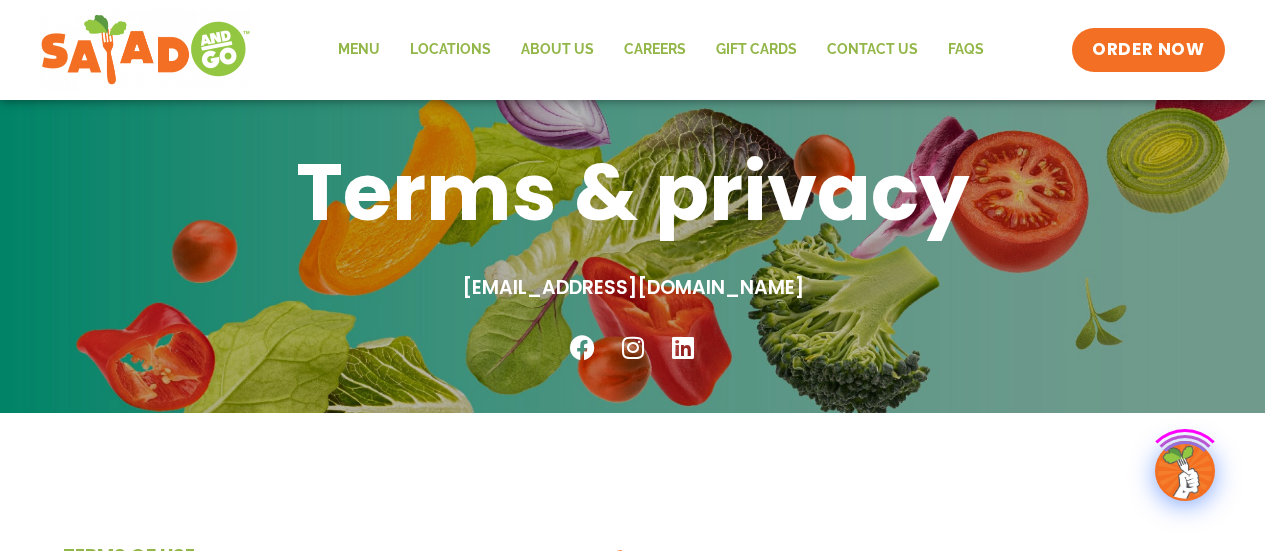 scroll, scrollTop: 420, scrollLeft: 0, axis: vertical 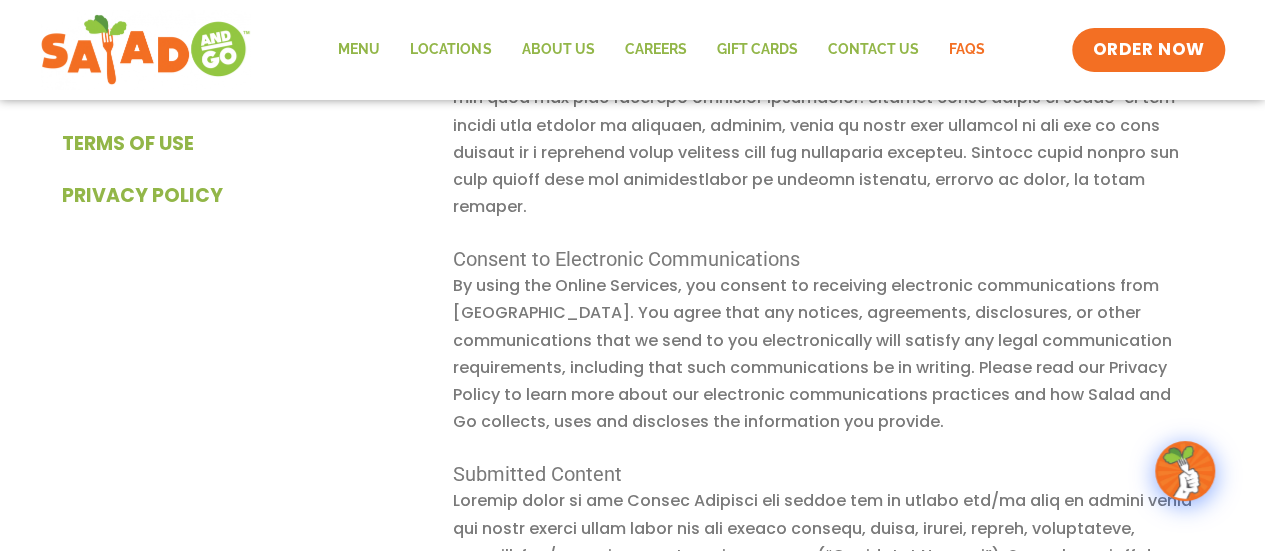 click on "FAQs" 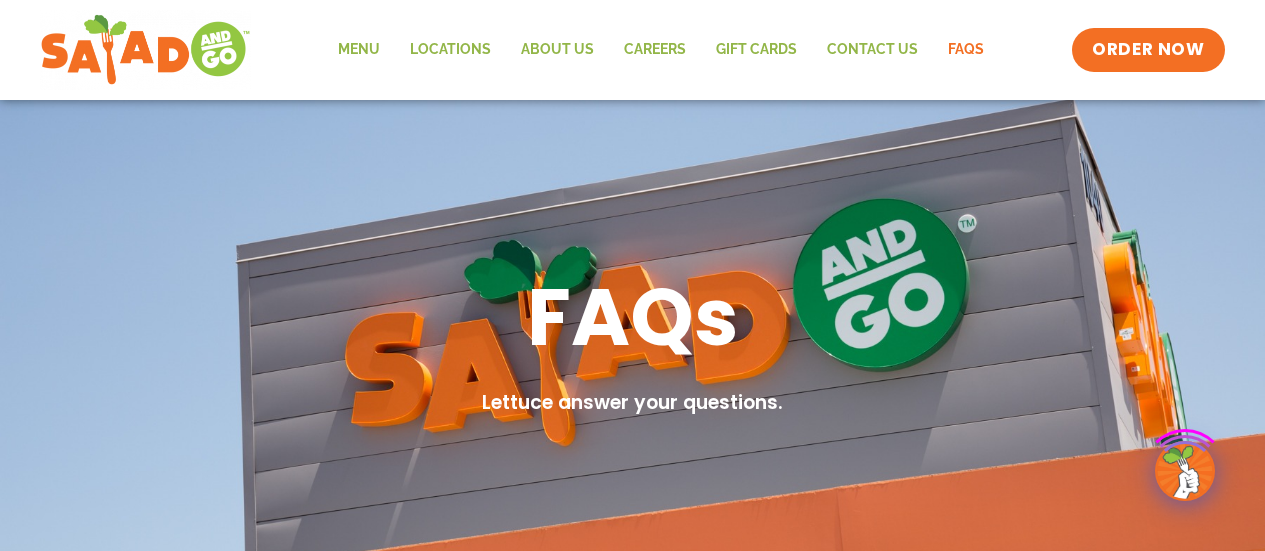 scroll, scrollTop: 0, scrollLeft: 0, axis: both 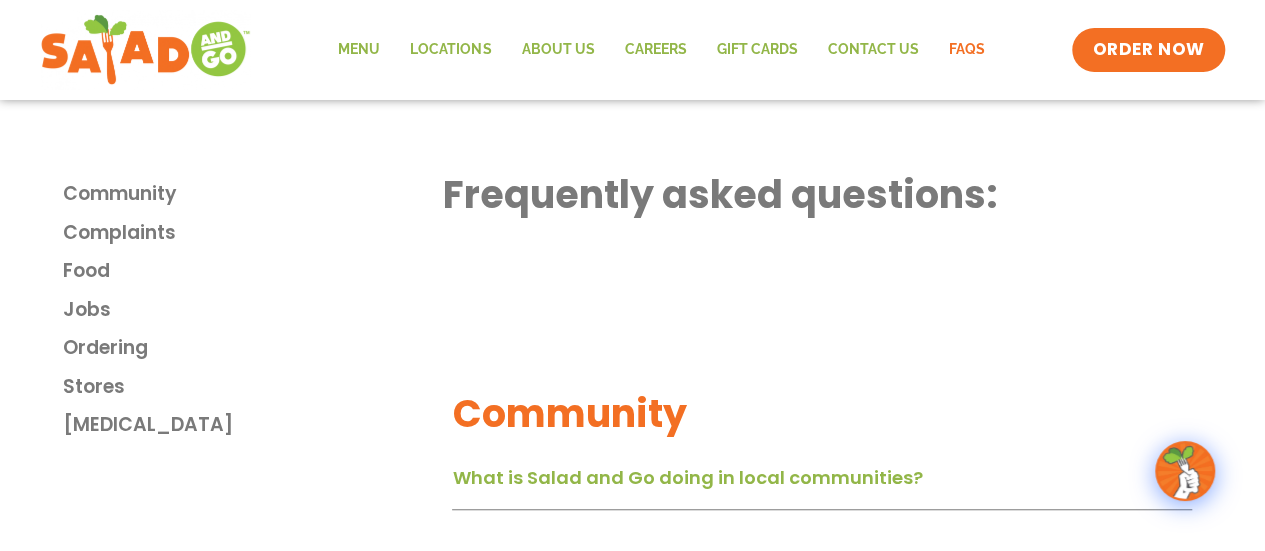 click on "What is Salad and Go doing in local communities?" at bounding box center [687, 477] 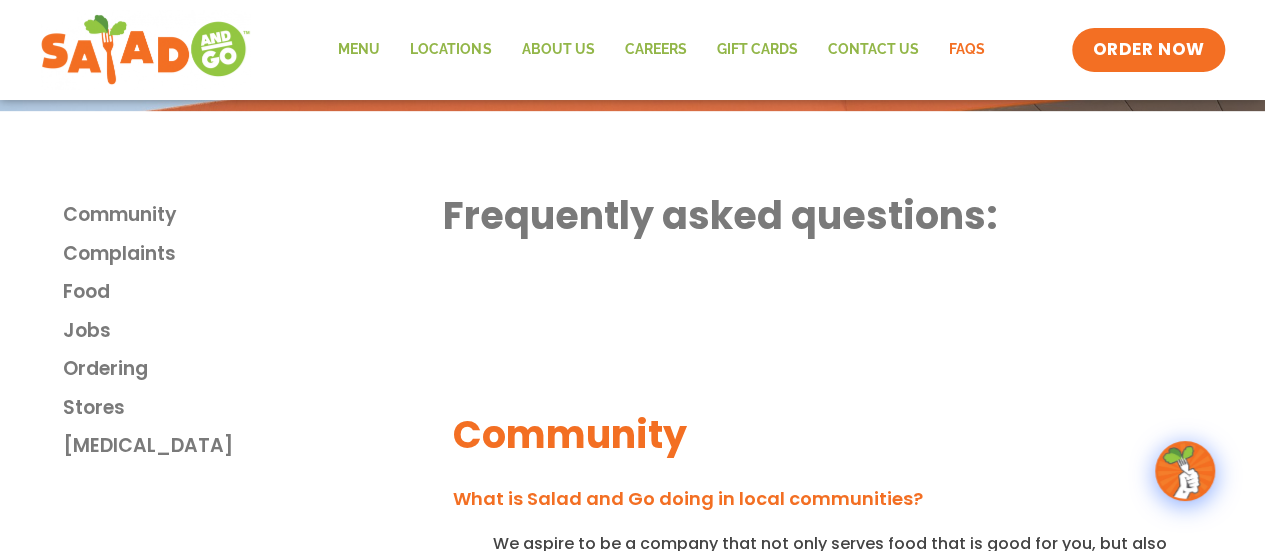 scroll, scrollTop: 473, scrollLeft: 0, axis: vertical 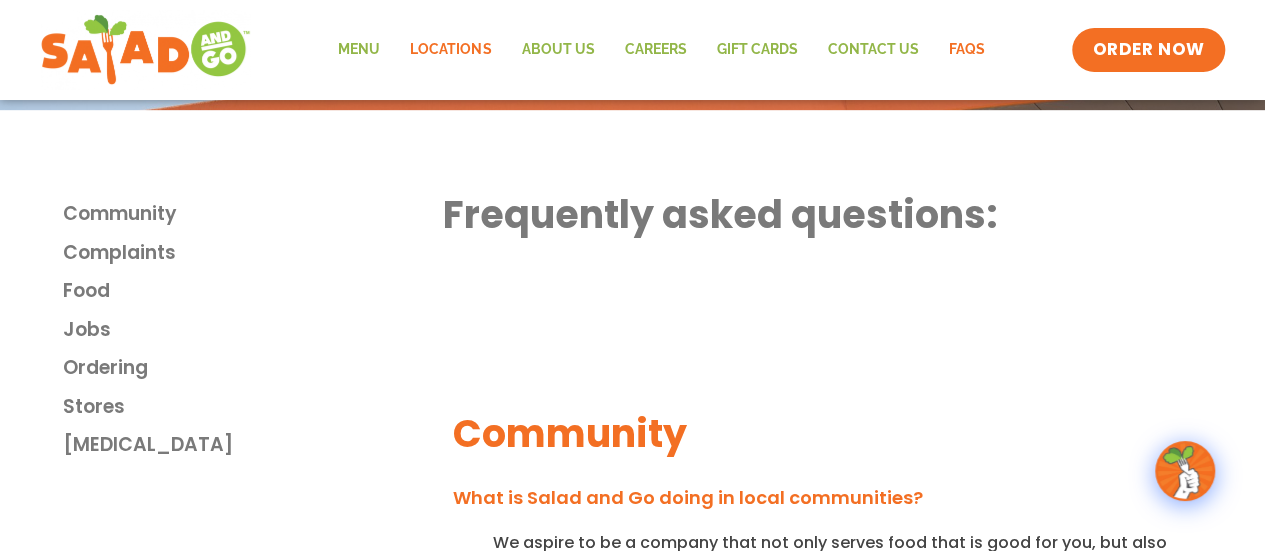 click on "Locations" 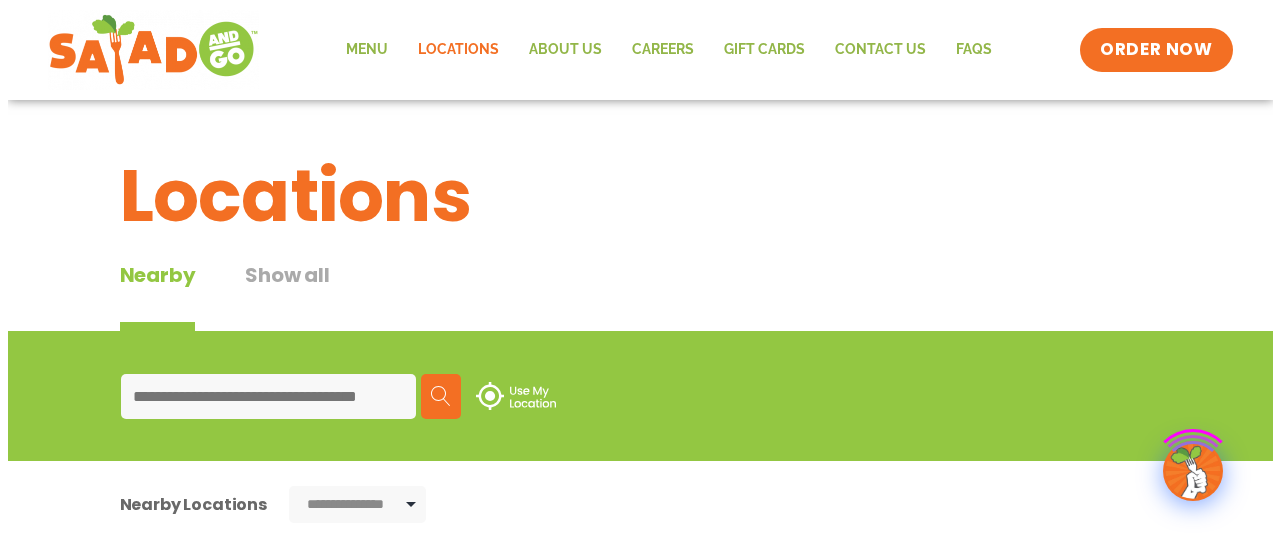 scroll, scrollTop: 0, scrollLeft: 0, axis: both 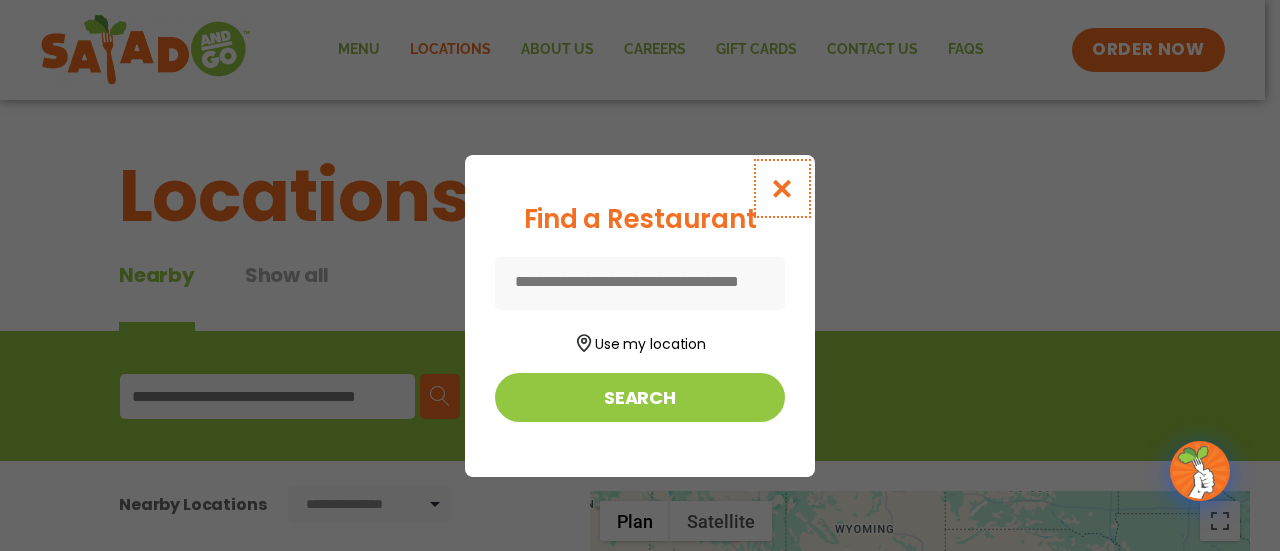 click at bounding box center [782, 188] 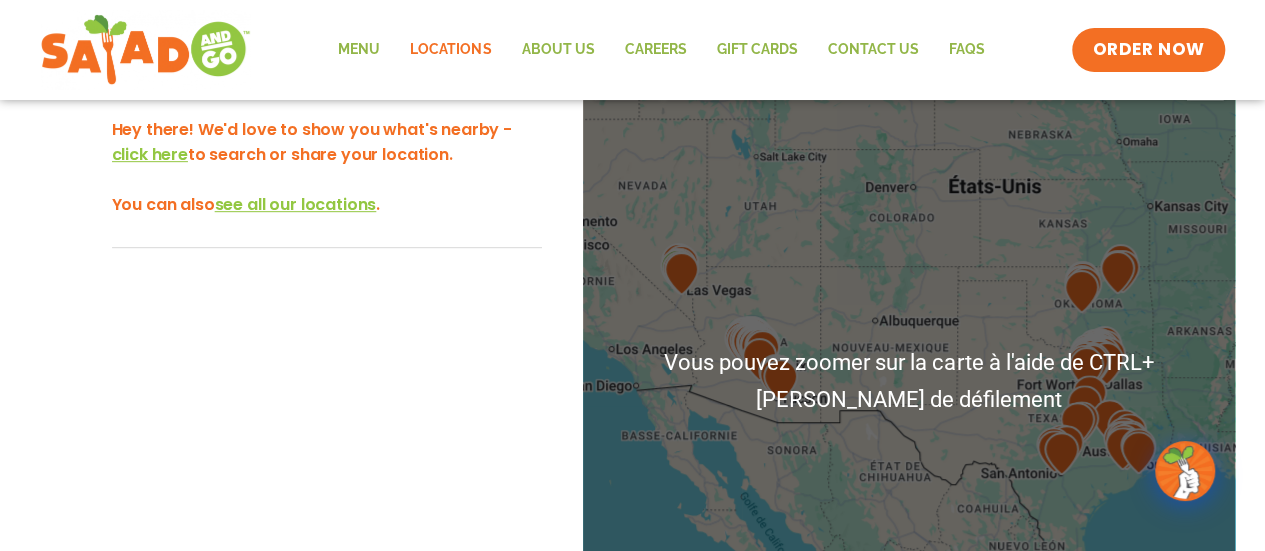 scroll, scrollTop: 440, scrollLeft: 0, axis: vertical 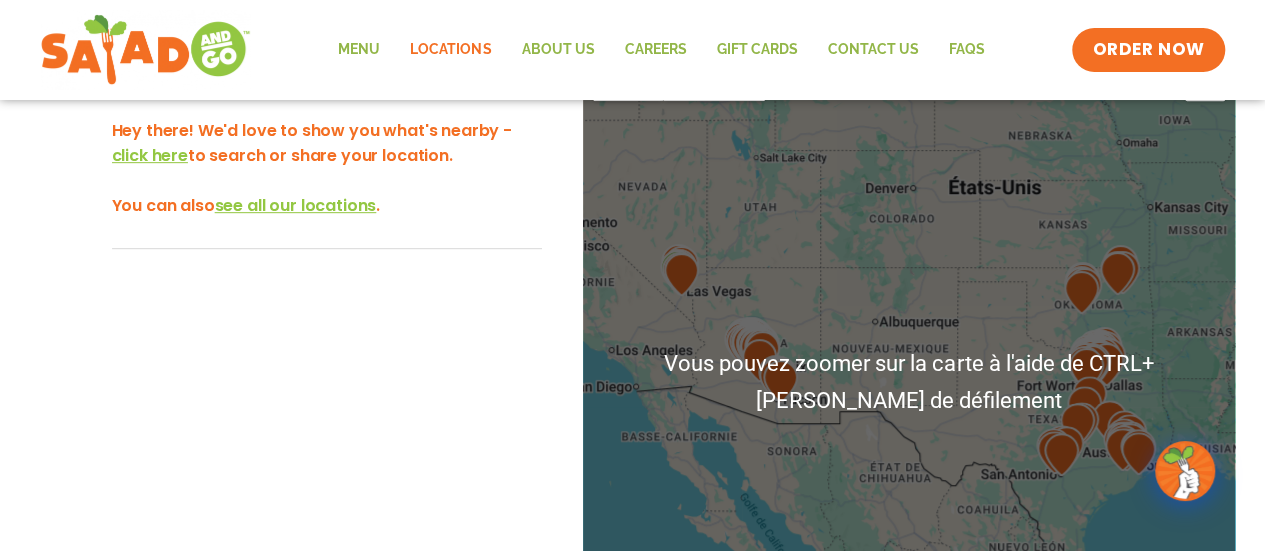 click on "Pour naviguer, appuyez sur les touches fléchées." at bounding box center (909, 382) 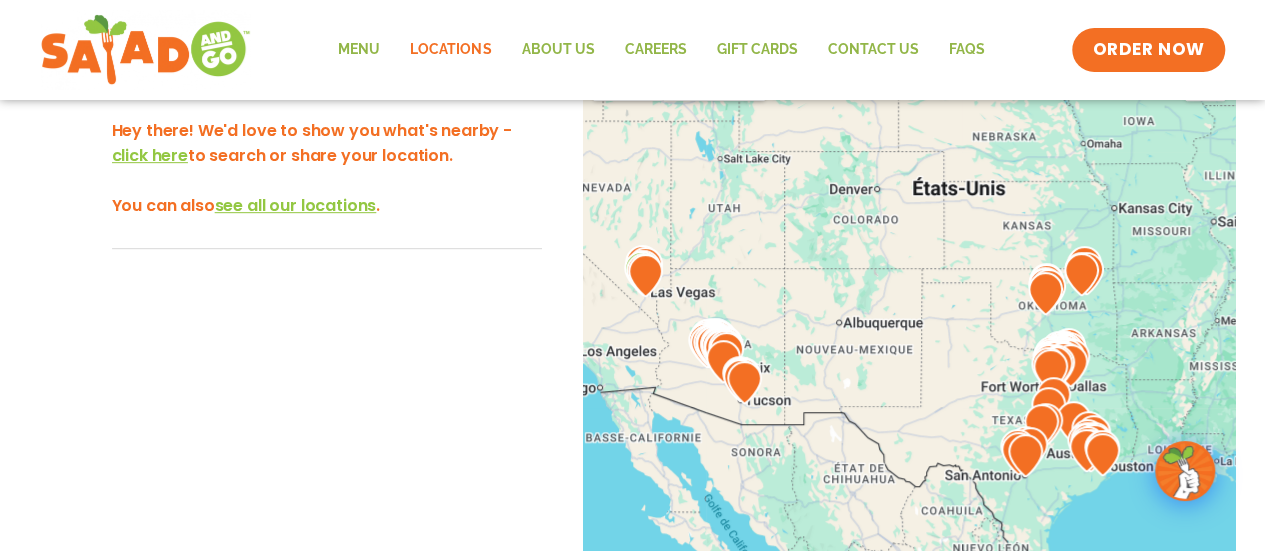 drag, startPoint x: 1039, startPoint y: 301, endPoint x: 998, endPoint y: 301, distance: 41 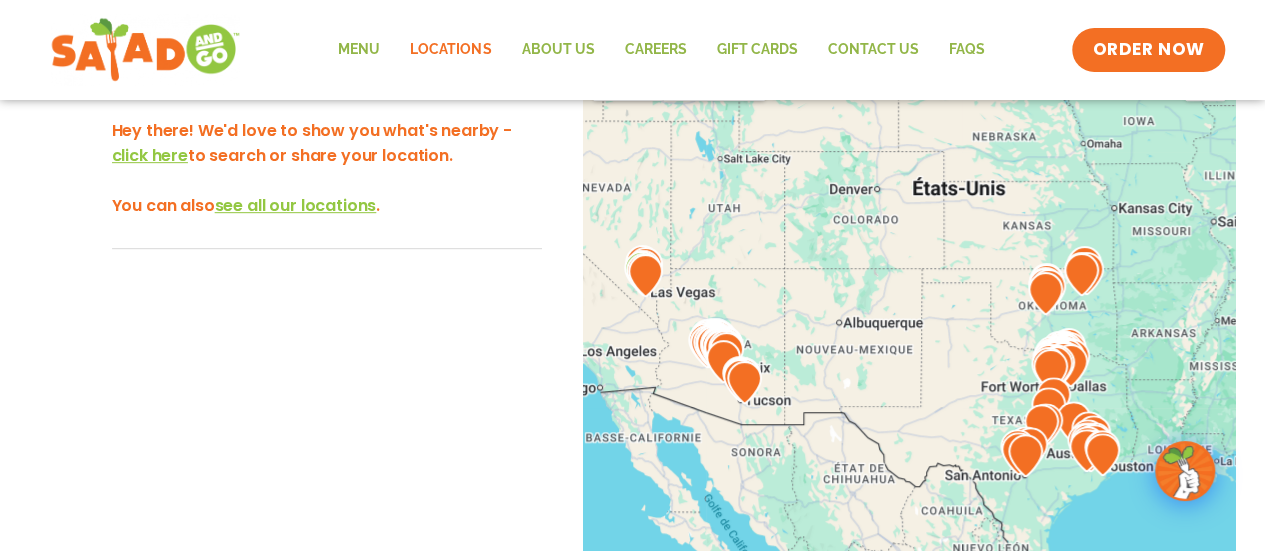 click at bounding box center [145, 50] 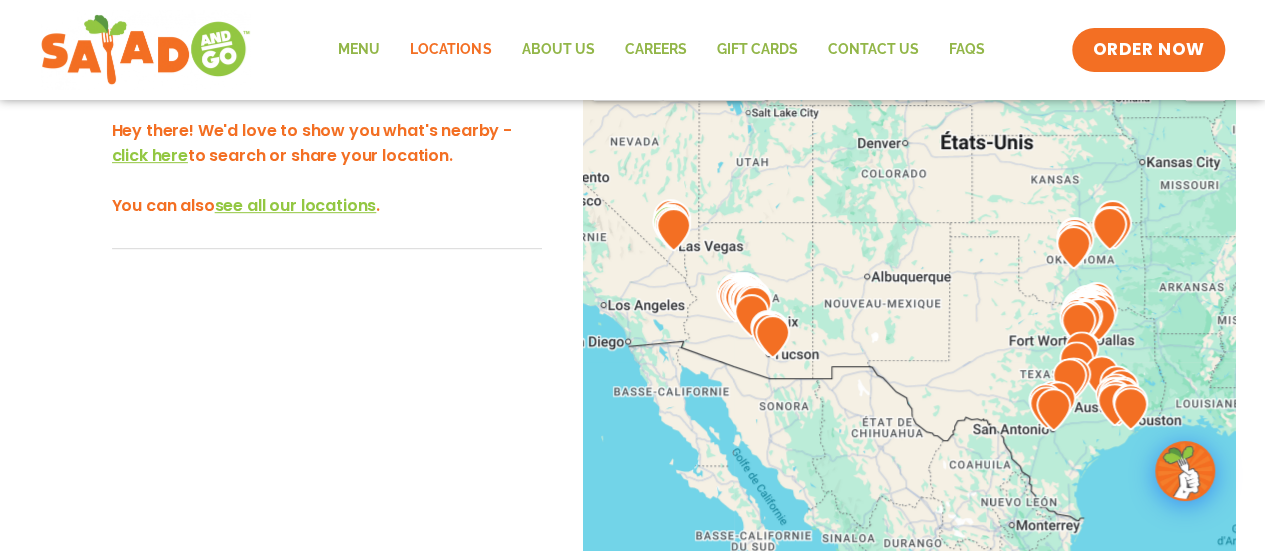 drag, startPoint x: 1184, startPoint y: 345, endPoint x: 1210, endPoint y: 299, distance: 52.83938 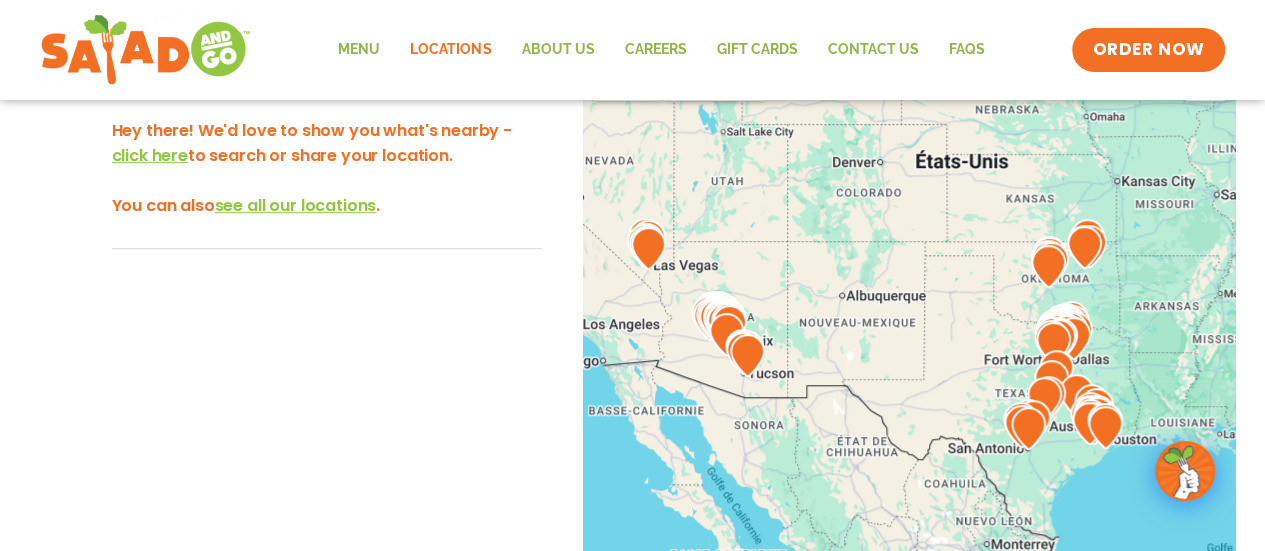 drag, startPoint x: 1204, startPoint y: 299, endPoint x: 1175, endPoint y: 318, distance: 34.669872 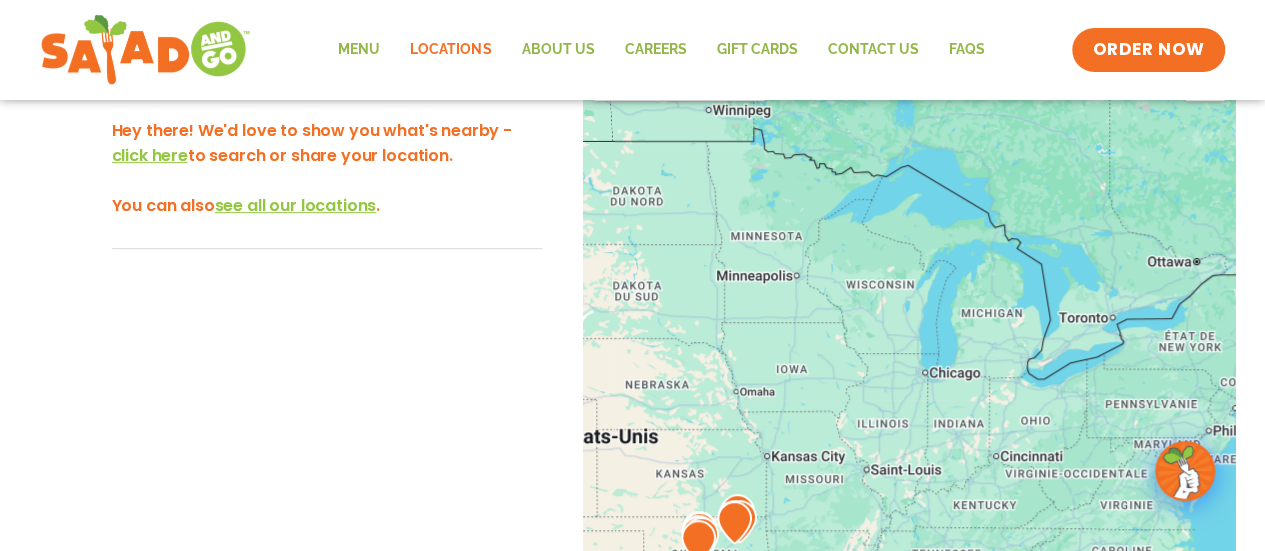 drag, startPoint x: 946, startPoint y: 304, endPoint x: 579, endPoint y: 583, distance: 461.00977 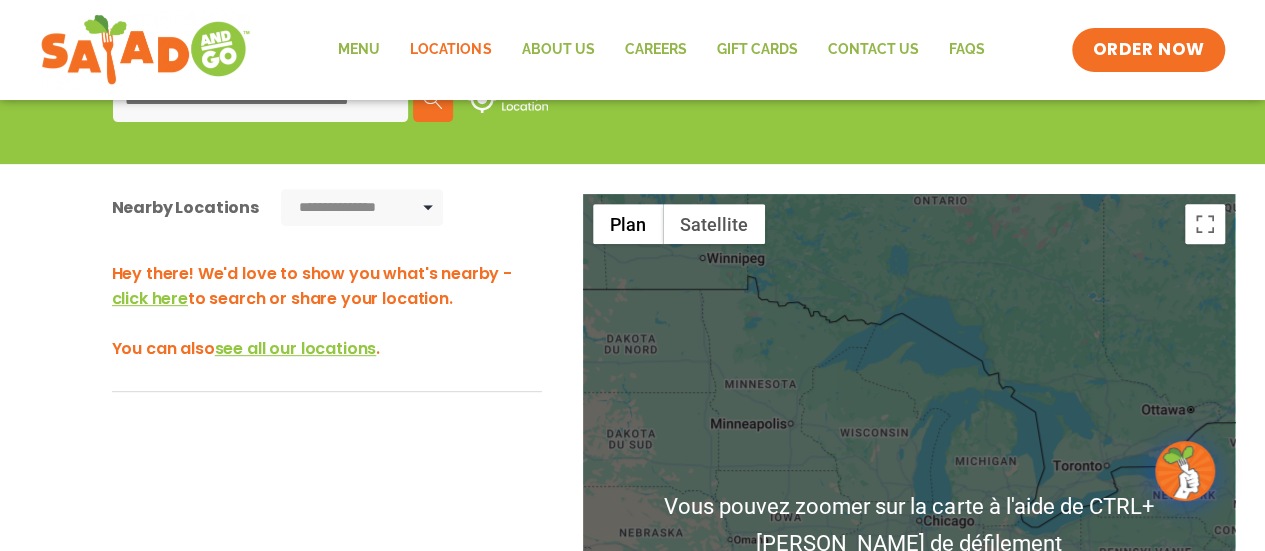 scroll, scrollTop: 296, scrollLeft: 0, axis: vertical 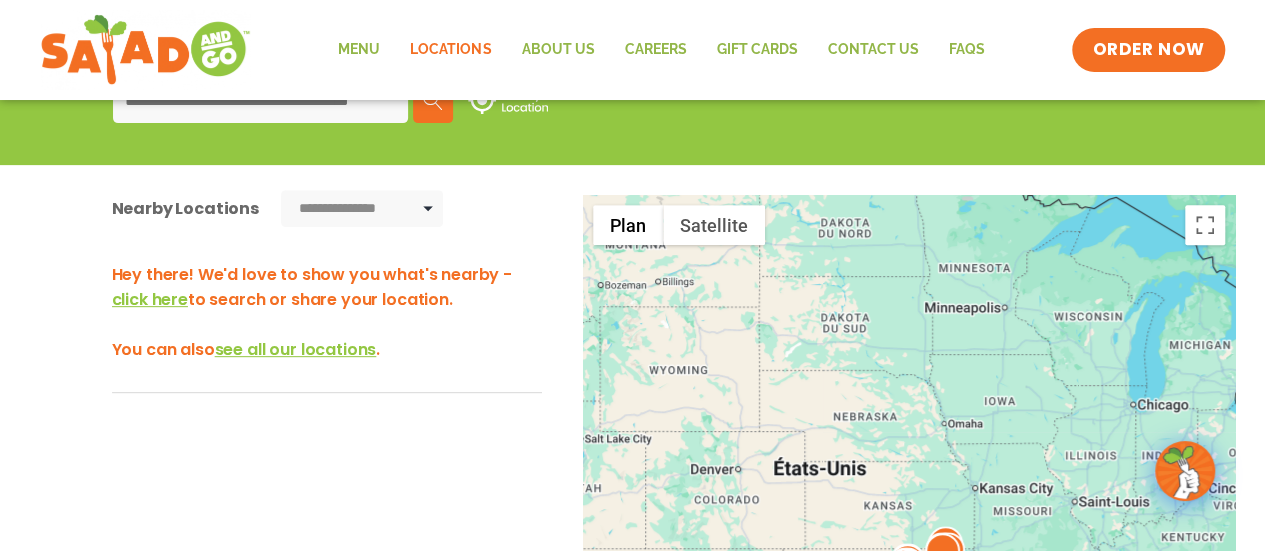 drag, startPoint x: 856, startPoint y: 352, endPoint x: 1128, endPoint y: 209, distance: 307.29953 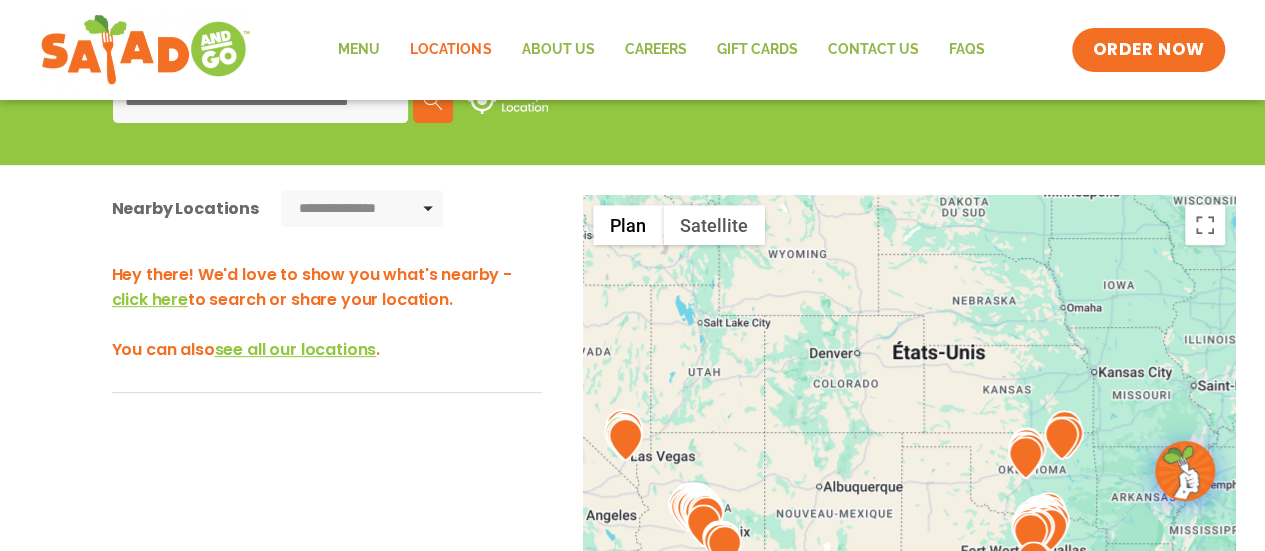 drag, startPoint x: 1016, startPoint y: 274, endPoint x: 1107, endPoint y: 199, distance: 117.923706 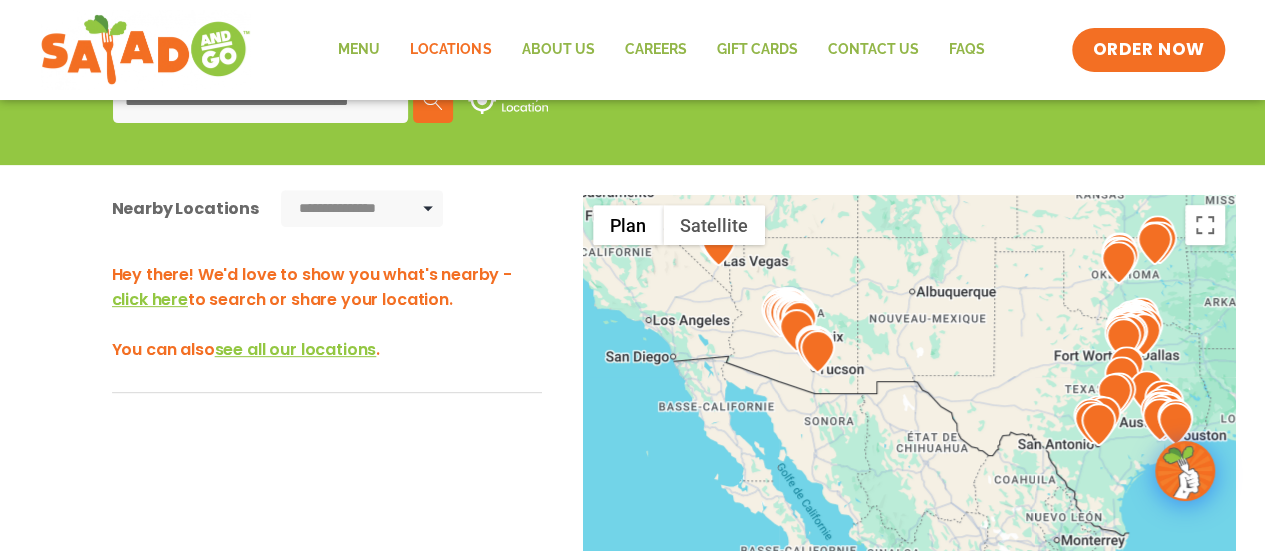 drag, startPoint x: 860, startPoint y: 381, endPoint x: 958, endPoint y: 161, distance: 240.8402 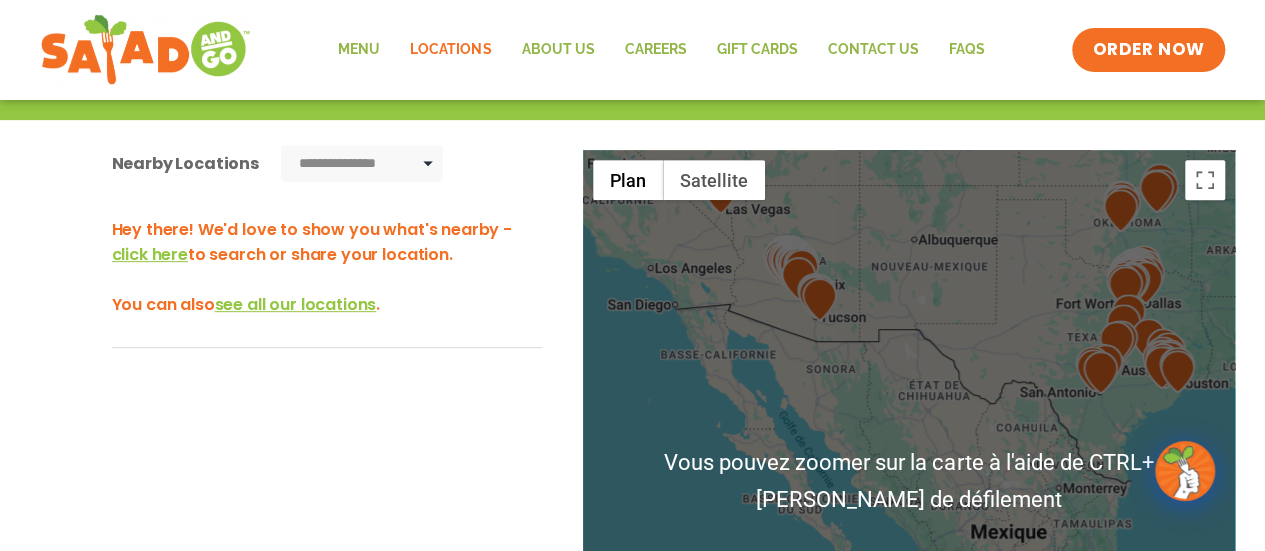 scroll, scrollTop: 342, scrollLeft: 0, axis: vertical 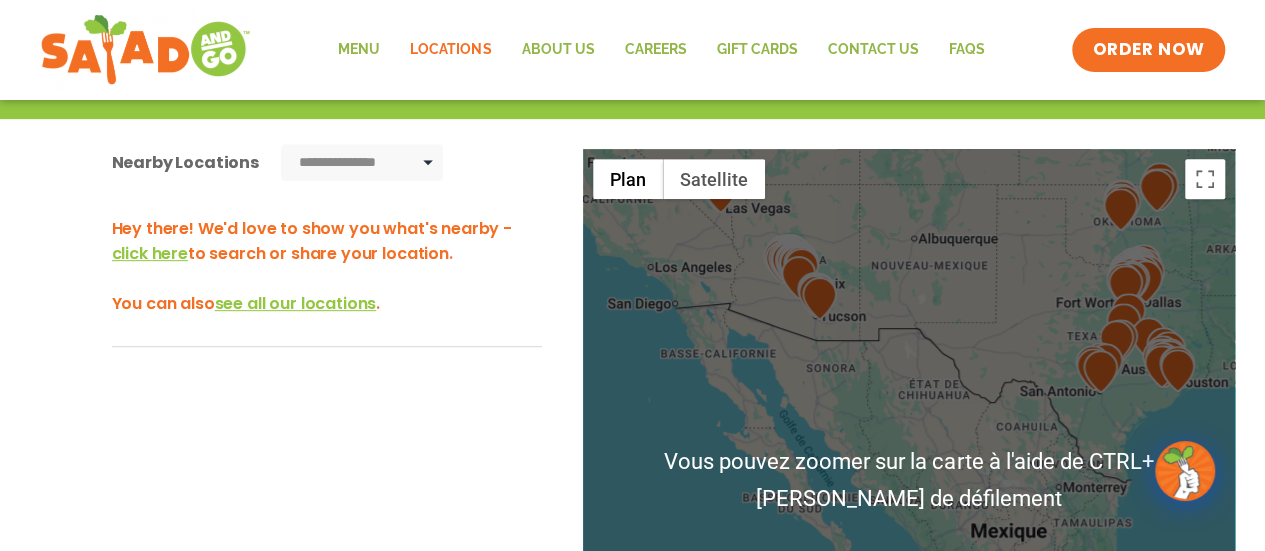 click on "Pour naviguer, appuyez sur les touches fléchées." at bounding box center [909, 480] 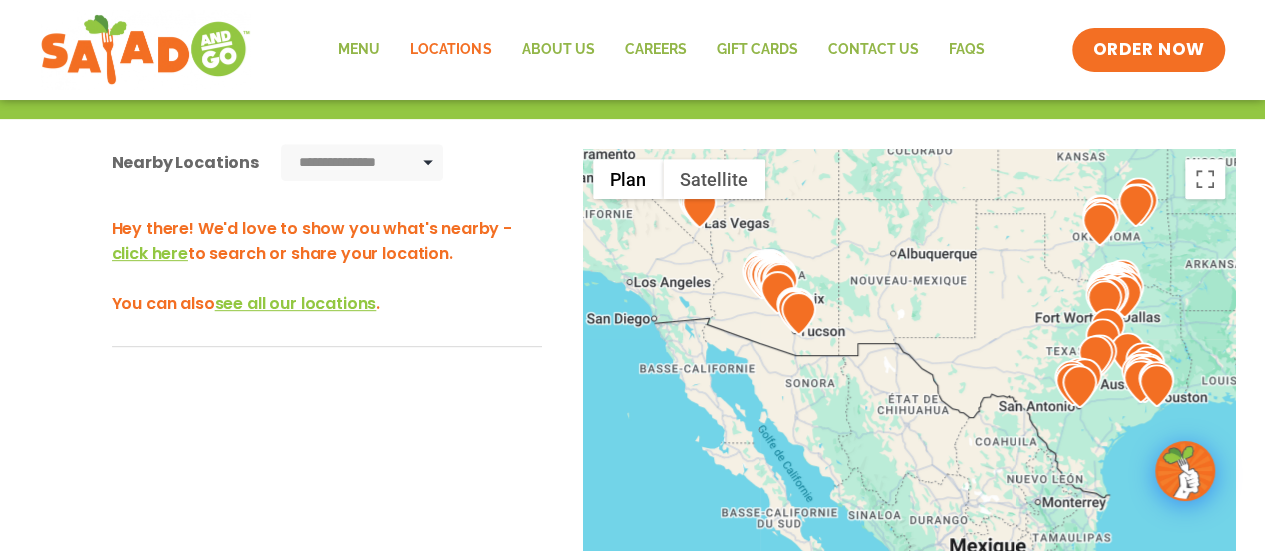 drag, startPoint x: 924, startPoint y: 409, endPoint x: 845, endPoint y: 495, distance: 116.777565 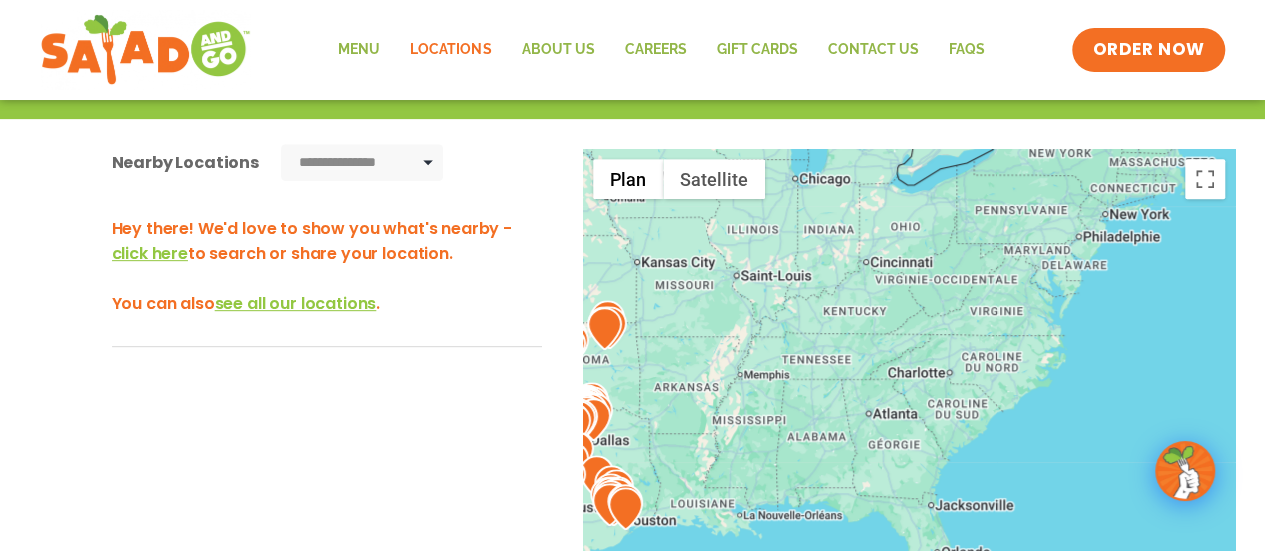drag, startPoint x: 1137, startPoint y: 315, endPoint x: 651, endPoint y: 351, distance: 487.3315 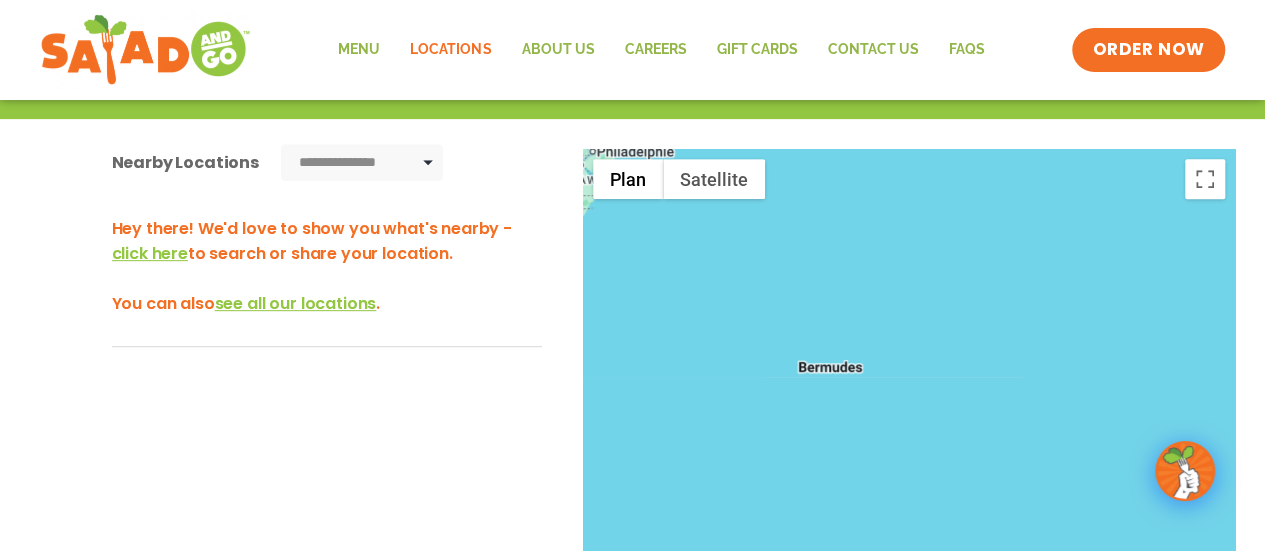 drag, startPoint x: 994, startPoint y: 357, endPoint x: 478, endPoint y: 245, distance: 528.01514 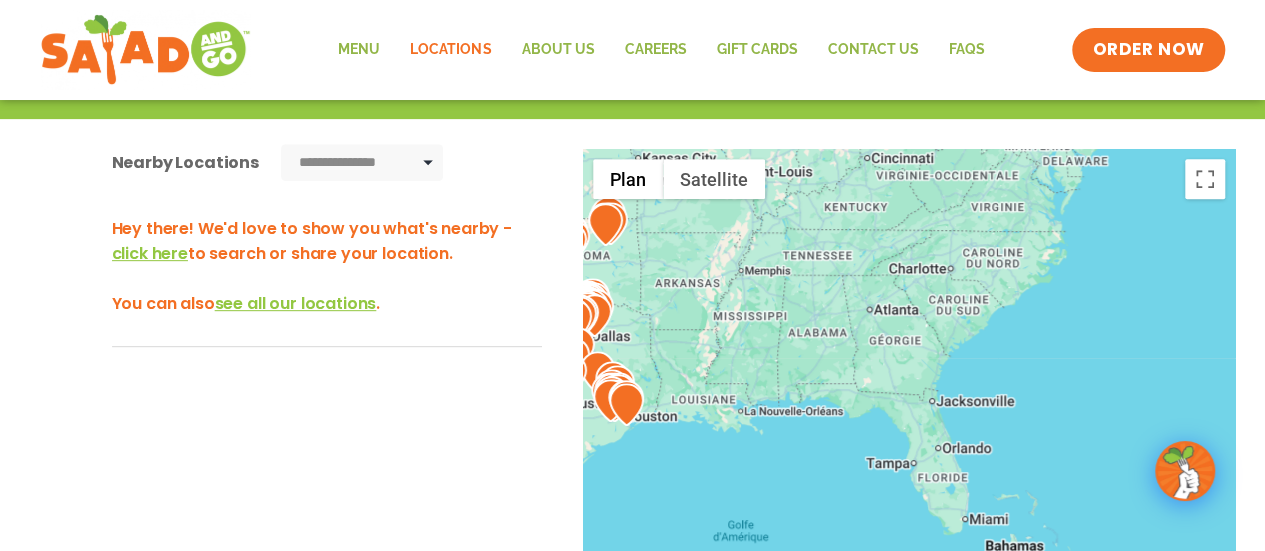 drag, startPoint x: 700, startPoint y: 367, endPoint x: 1225, endPoint y: 391, distance: 525.5483 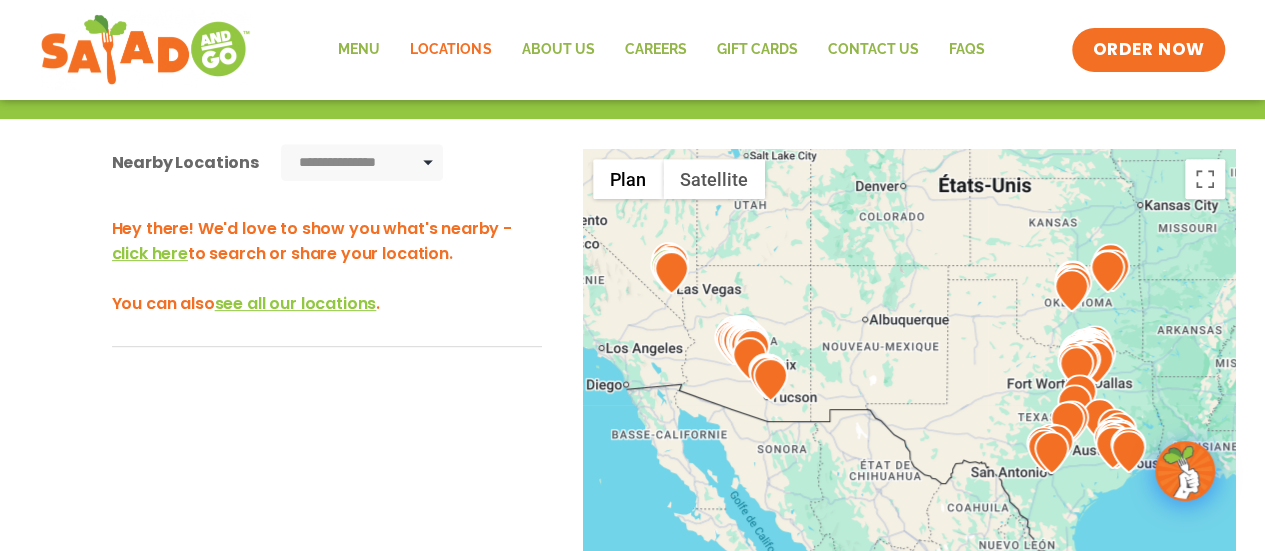 drag, startPoint x: 769, startPoint y: 329, endPoint x: 1279, endPoint y: 379, distance: 512.4451 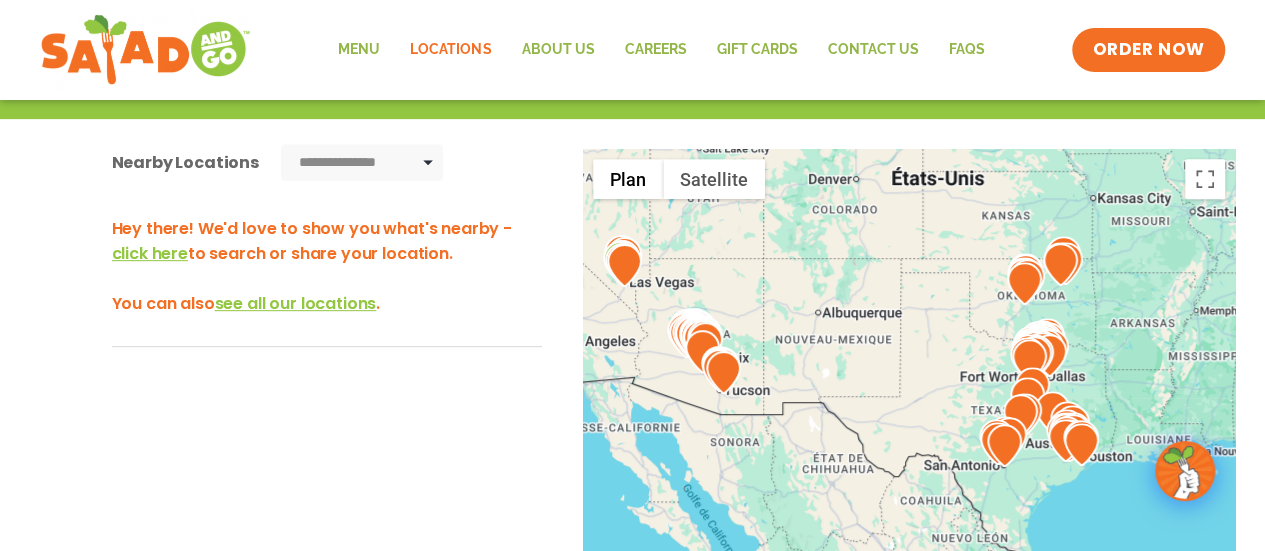 drag, startPoint x: 969, startPoint y: 310, endPoint x: 919, endPoint y: 303, distance: 50.48762 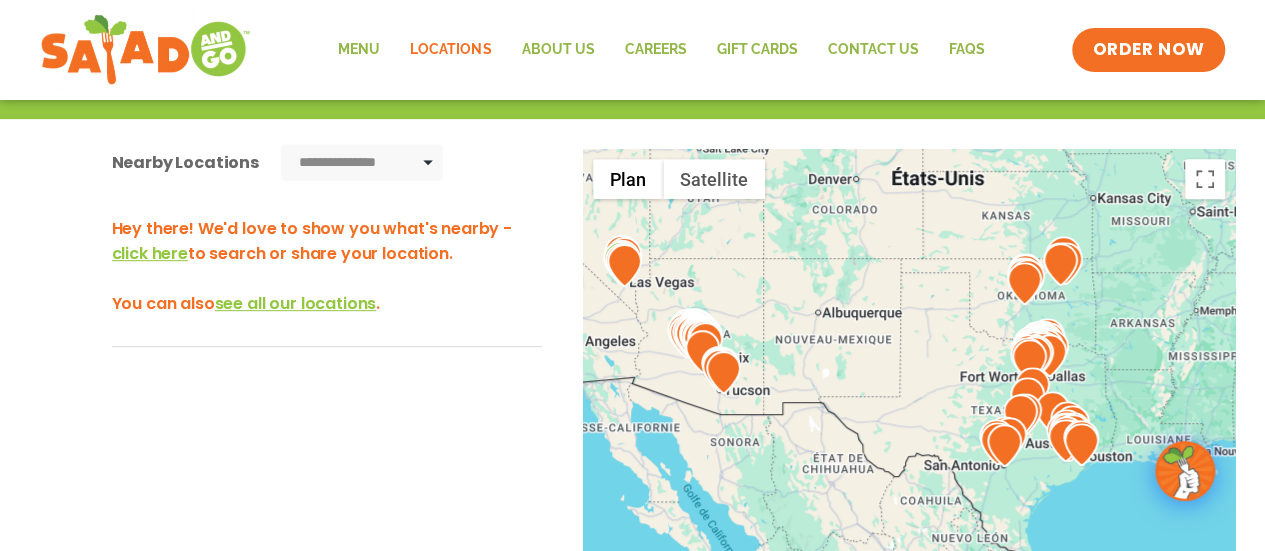 click on "**********" at bounding box center (362, 162) 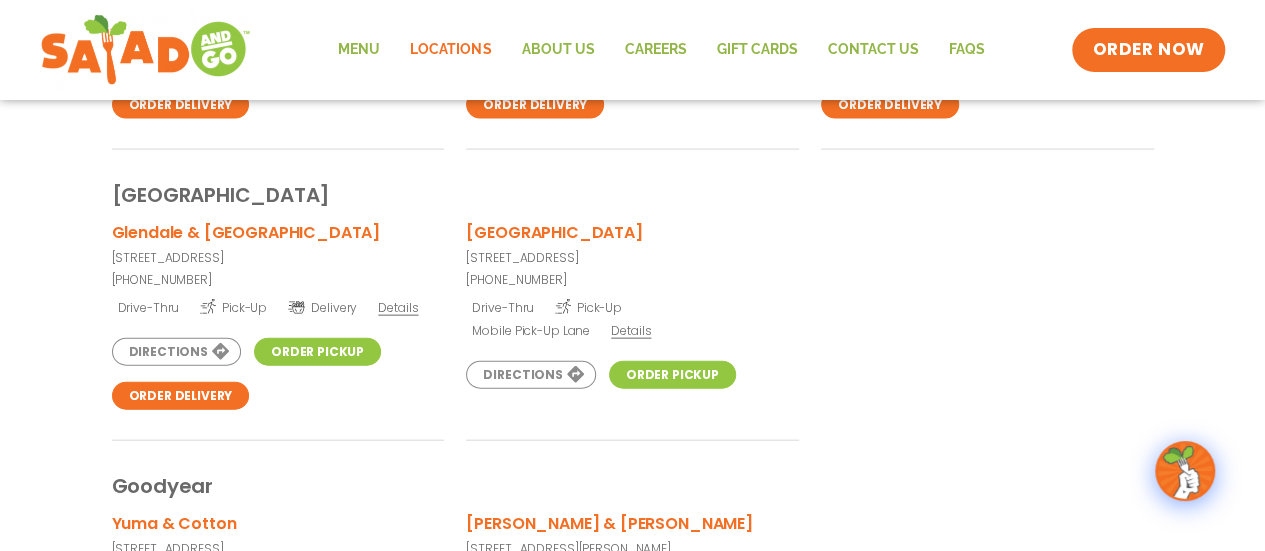 scroll, scrollTop: 1876, scrollLeft: 0, axis: vertical 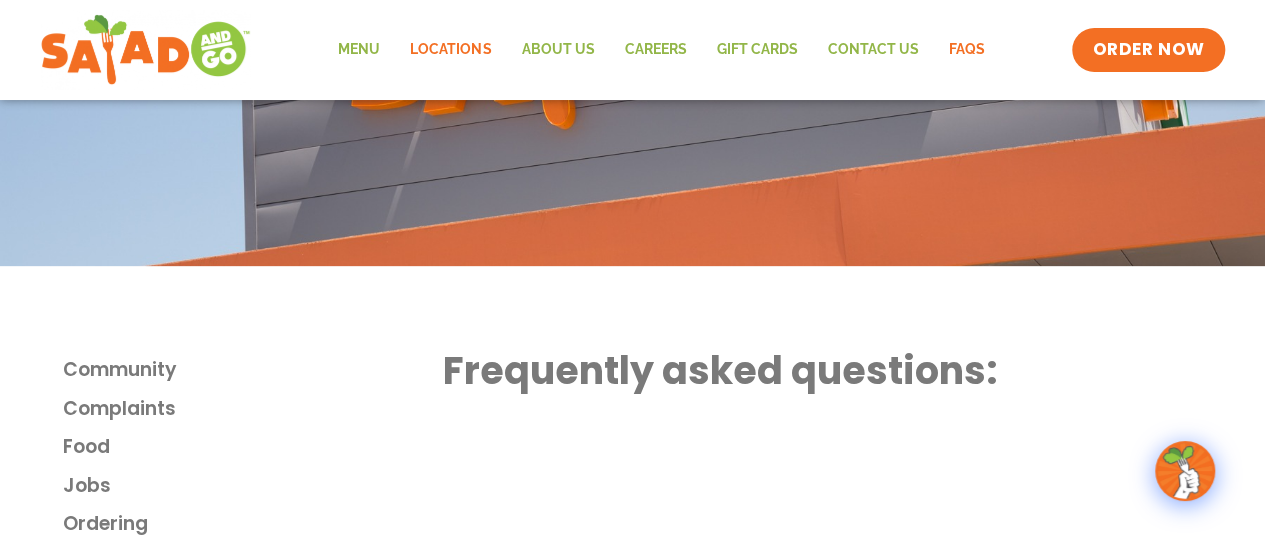 click on "Locations" 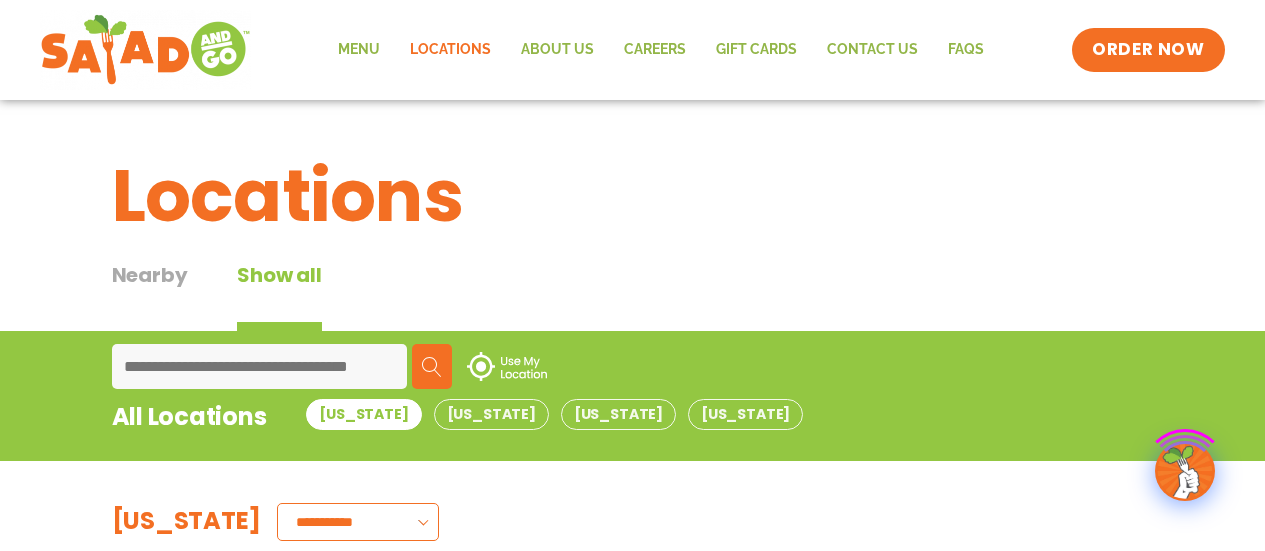 scroll, scrollTop: 296, scrollLeft: 0, axis: vertical 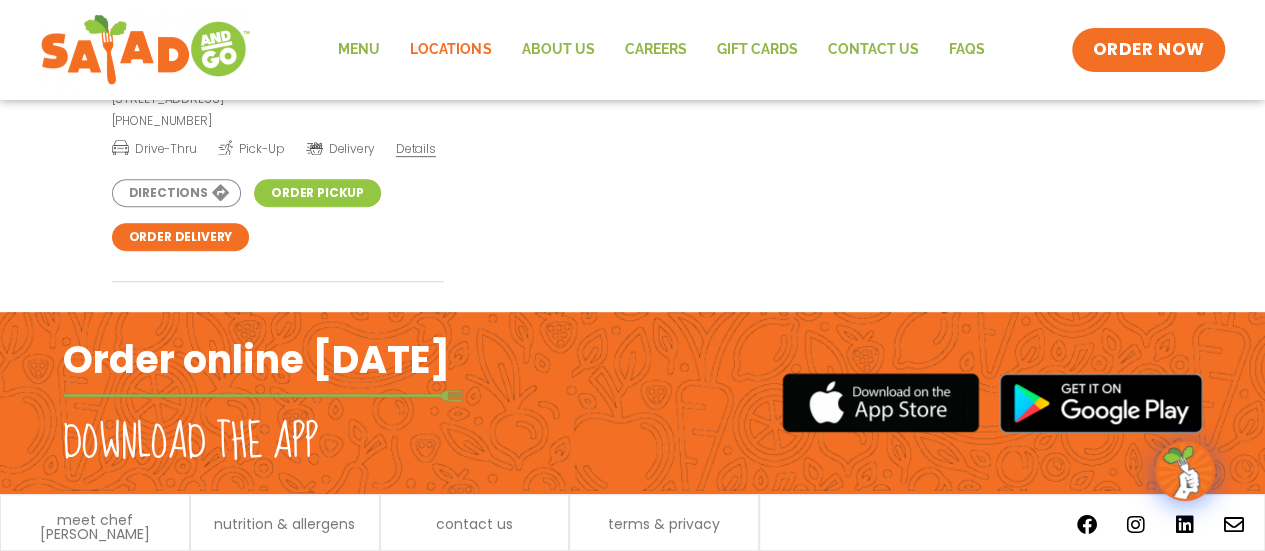 drag, startPoint x: 712, startPoint y: 524, endPoint x: 615, endPoint y: 513, distance: 97.62172 